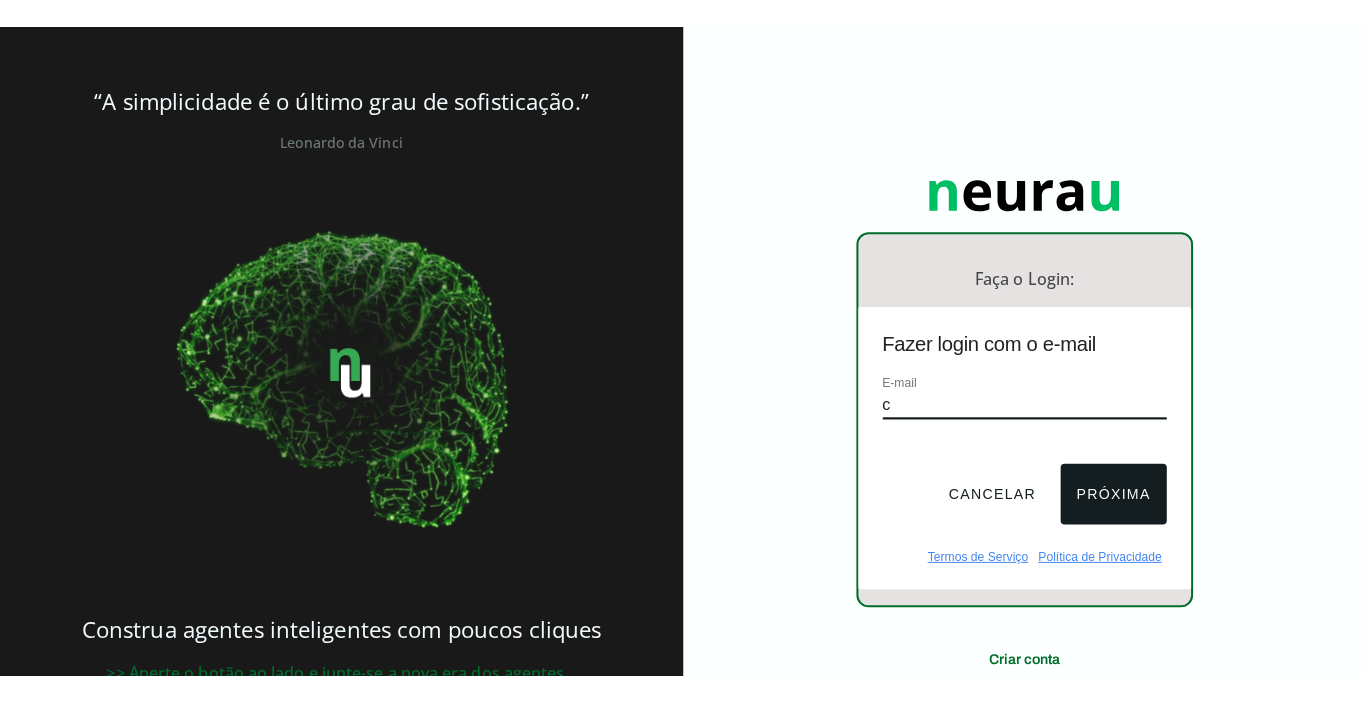 scroll, scrollTop: 0, scrollLeft: 0, axis: both 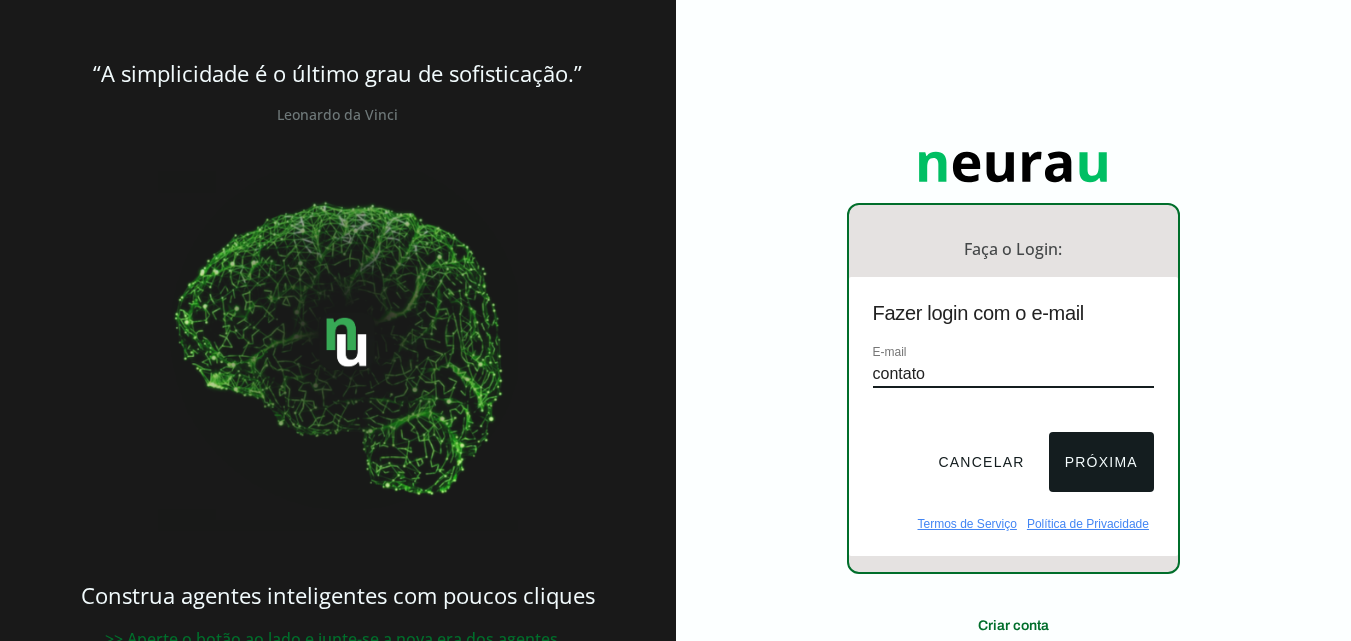 type on "[EMAIL]" 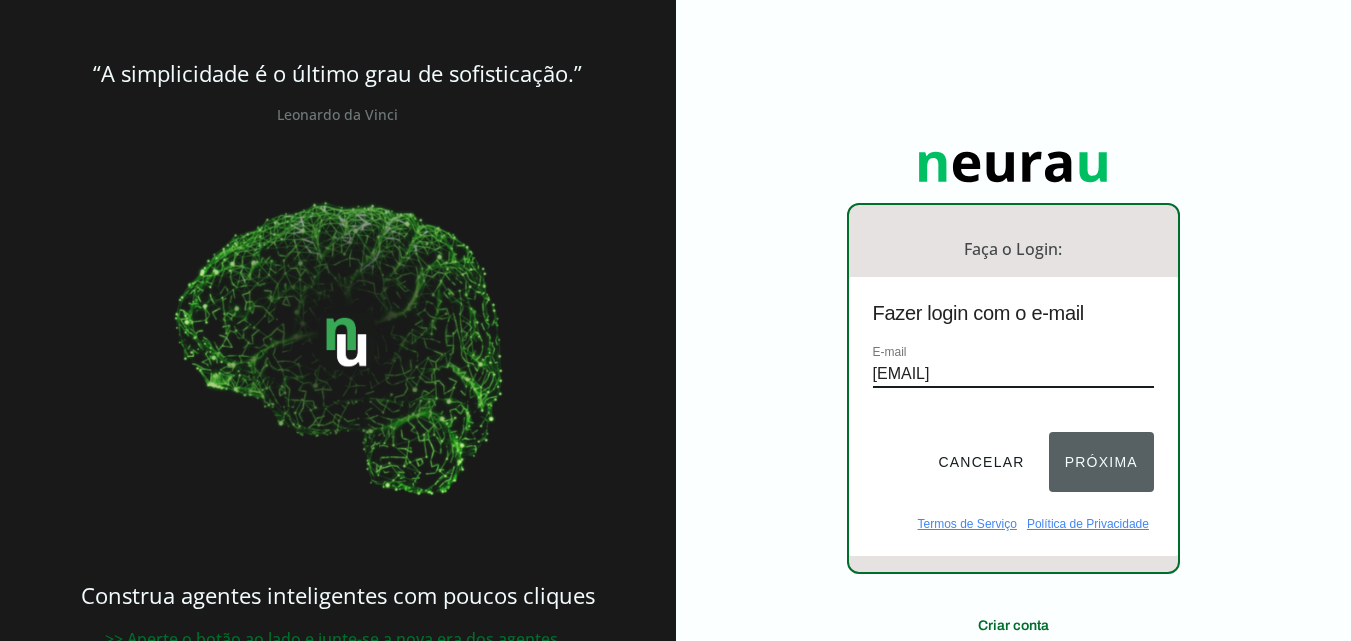 click on "Próxima" at bounding box center (1101, 462) 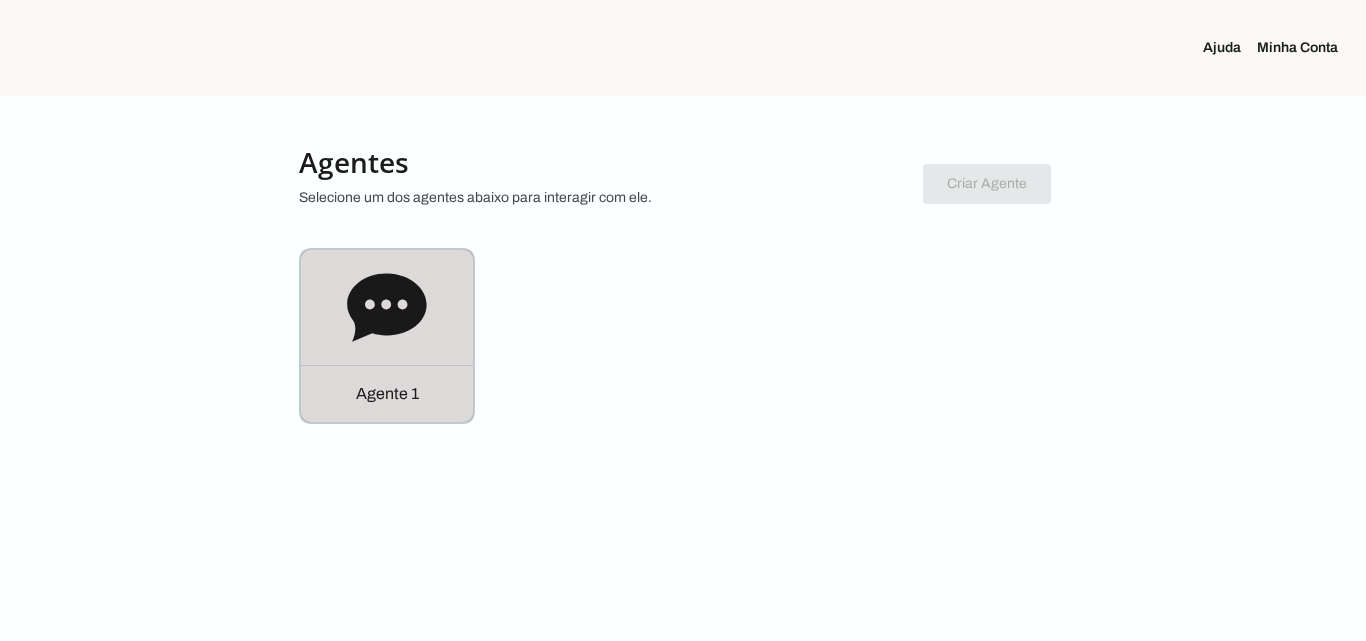click on "Agente 1" 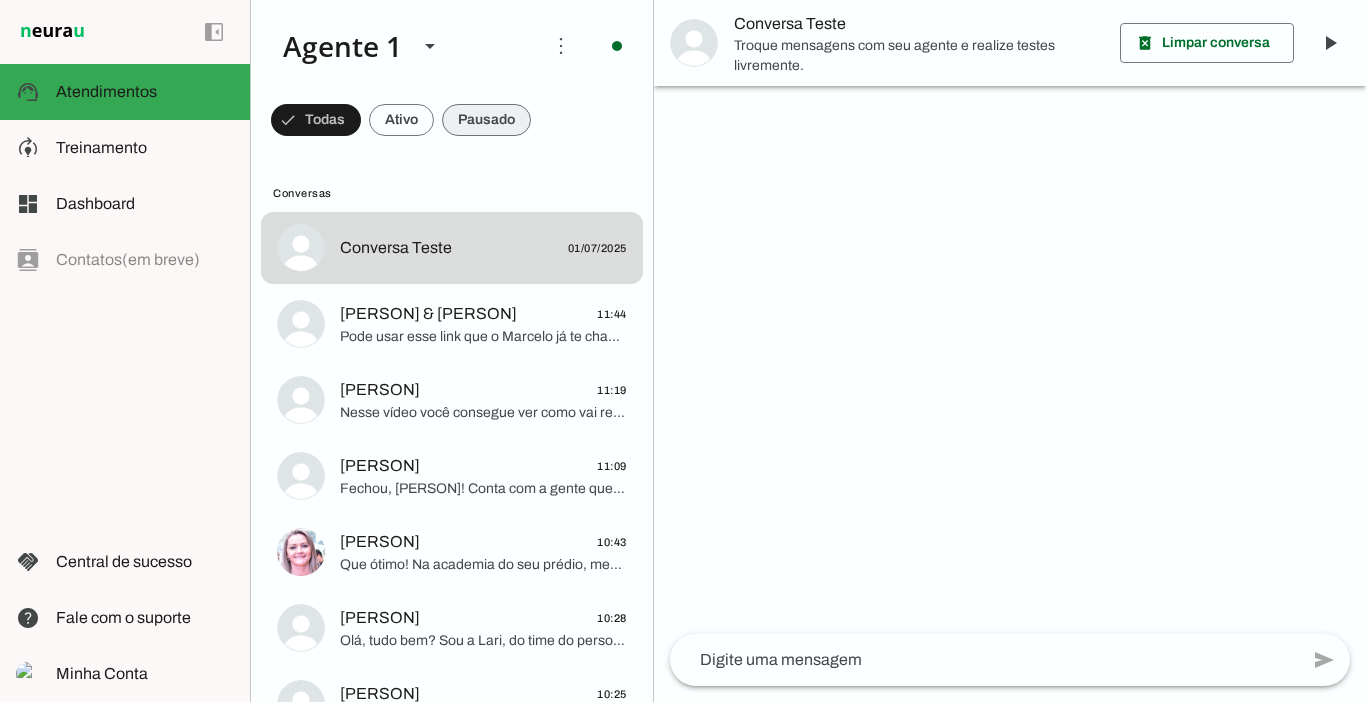 click at bounding box center (316, 120) 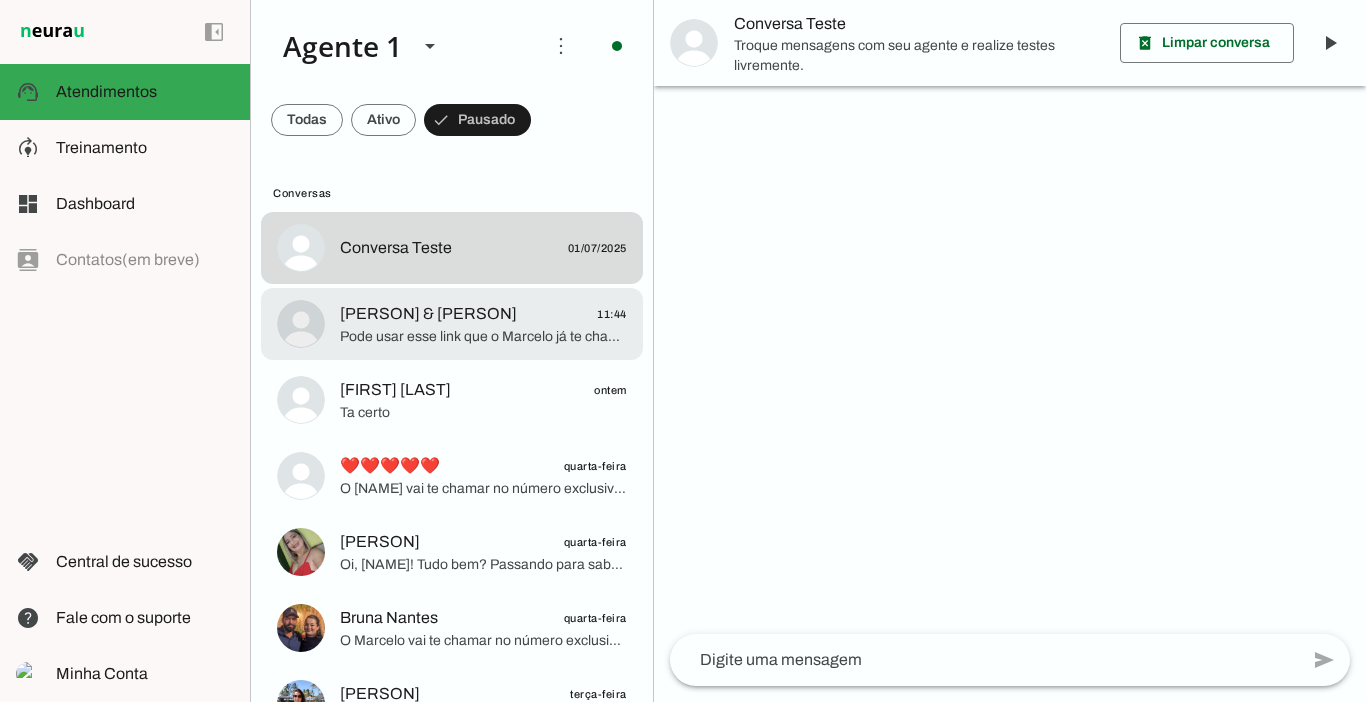 click on "Pode usar esse link que o Marcelo já te chama no número exclusivo de alunas e você responde a anamnese 😊" 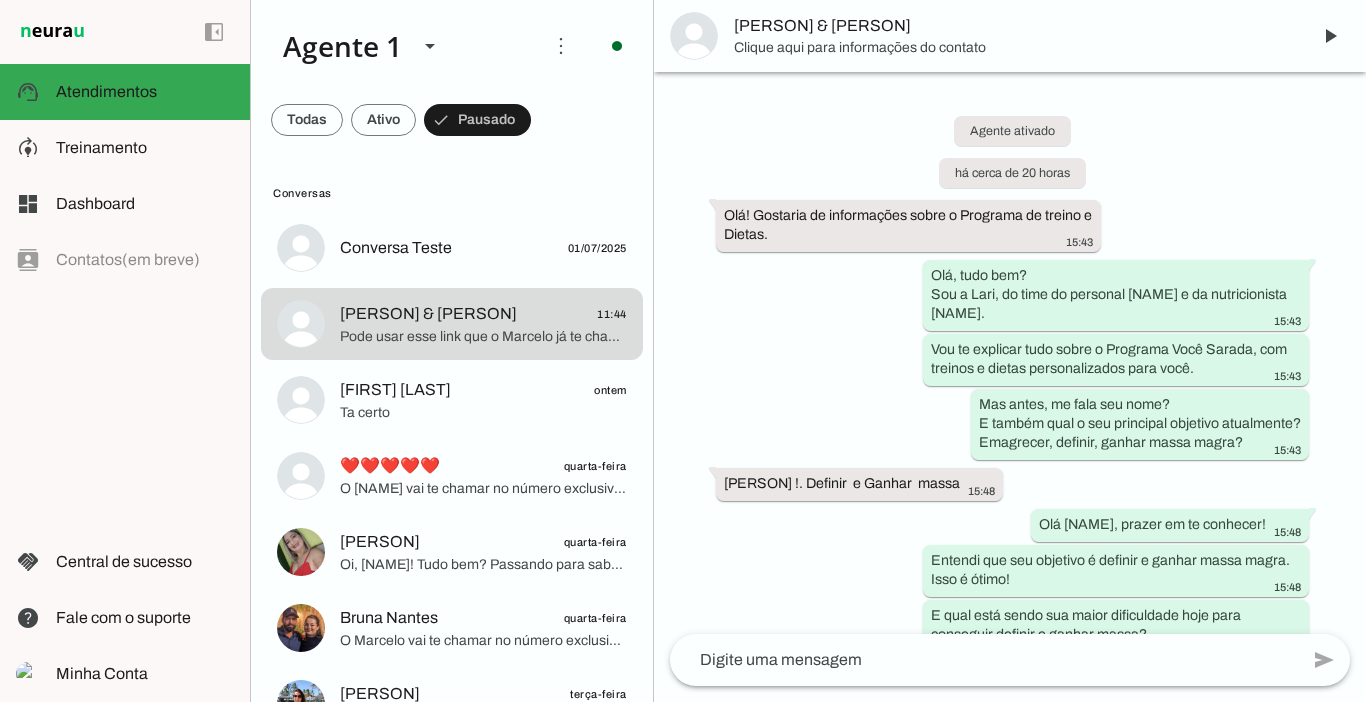 scroll, scrollTop: 3991, scrollLeft: 0, axis: vertical 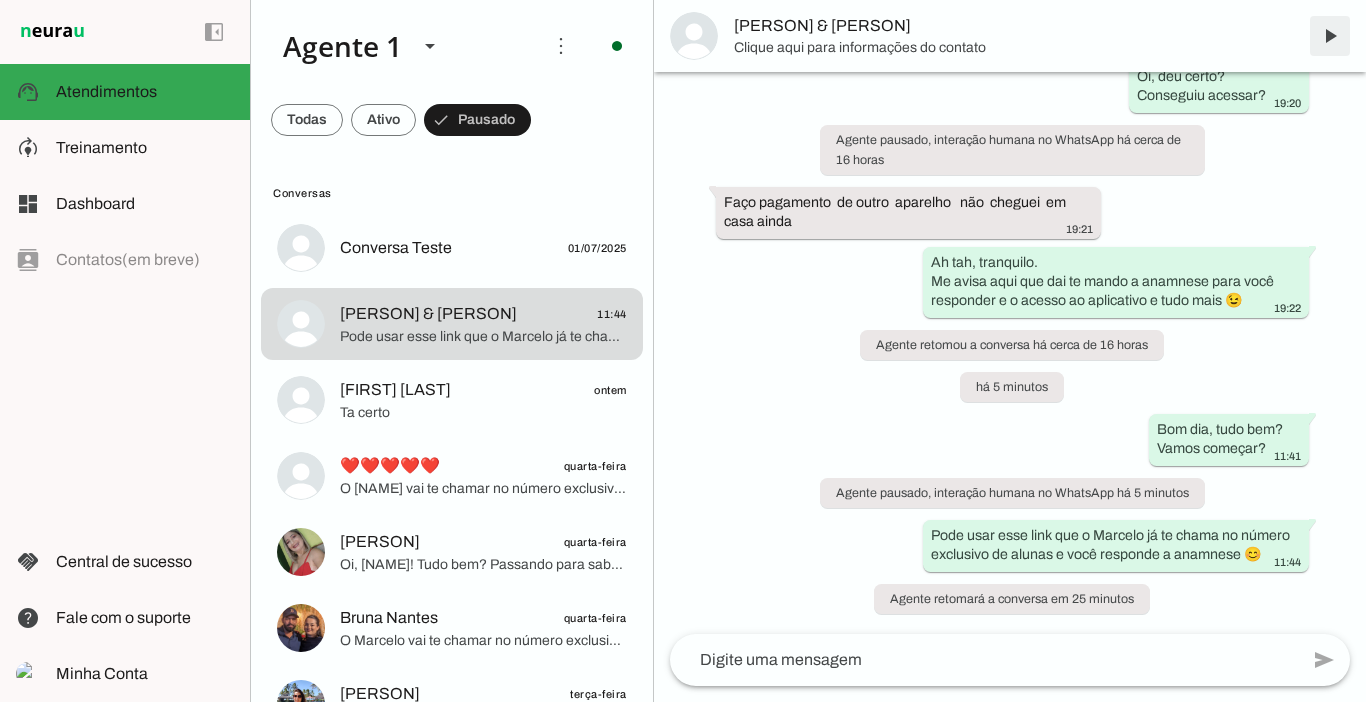 click at bounding box center (1330, 36) 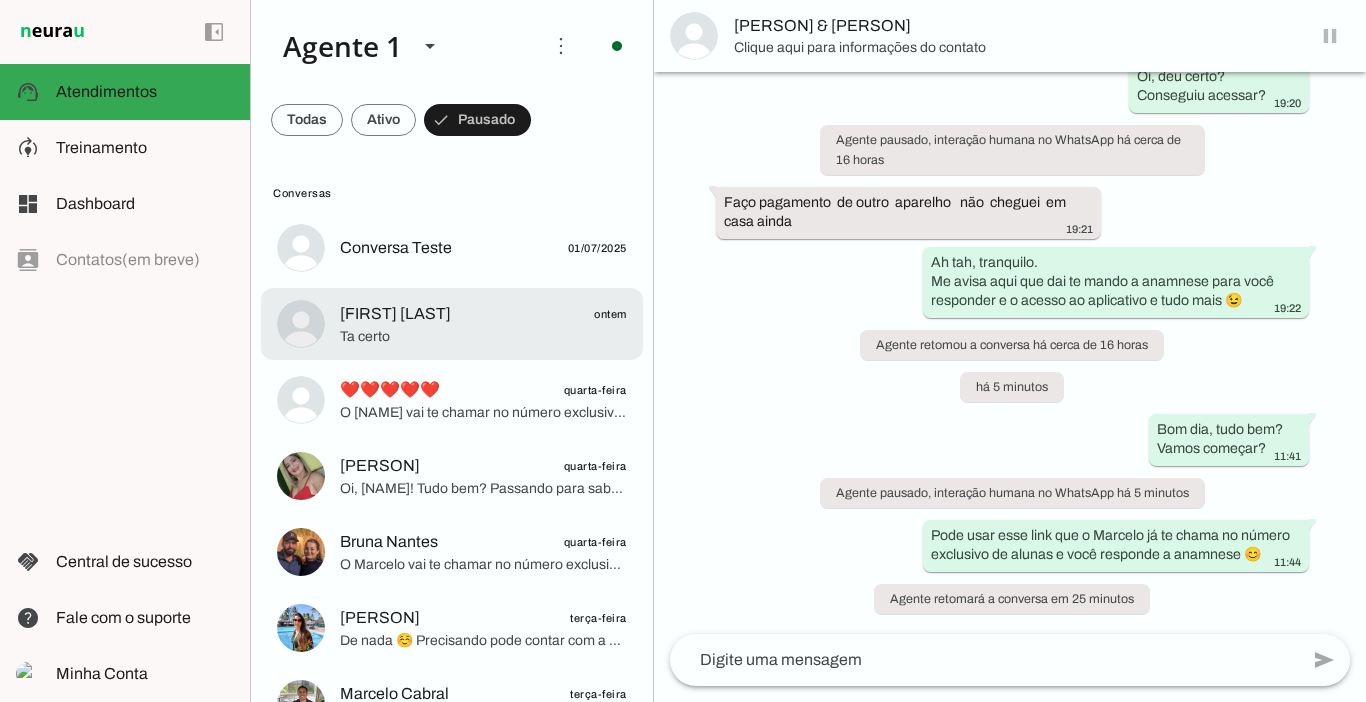 scroll, scrollTop: 0, scrollLeft: 0, axis: both 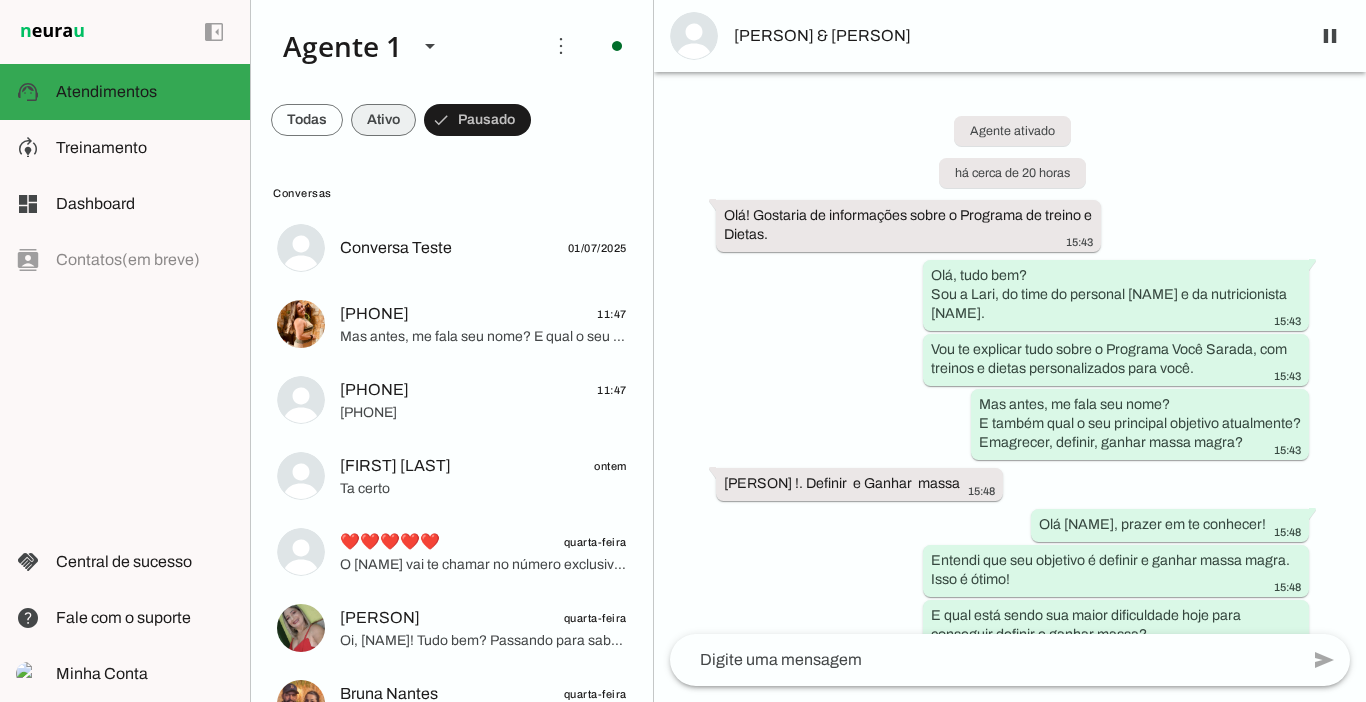 click at bounding box center [307, 120] 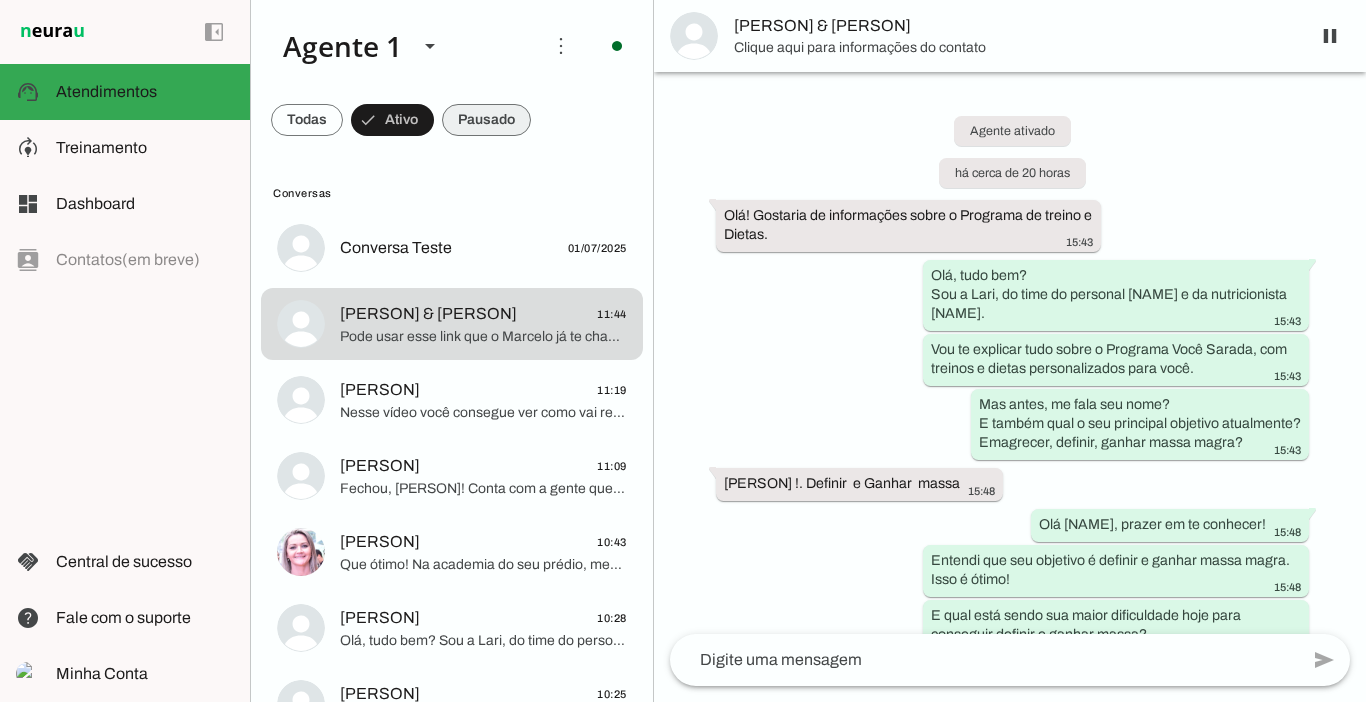 click at bounding box center [307, 120] 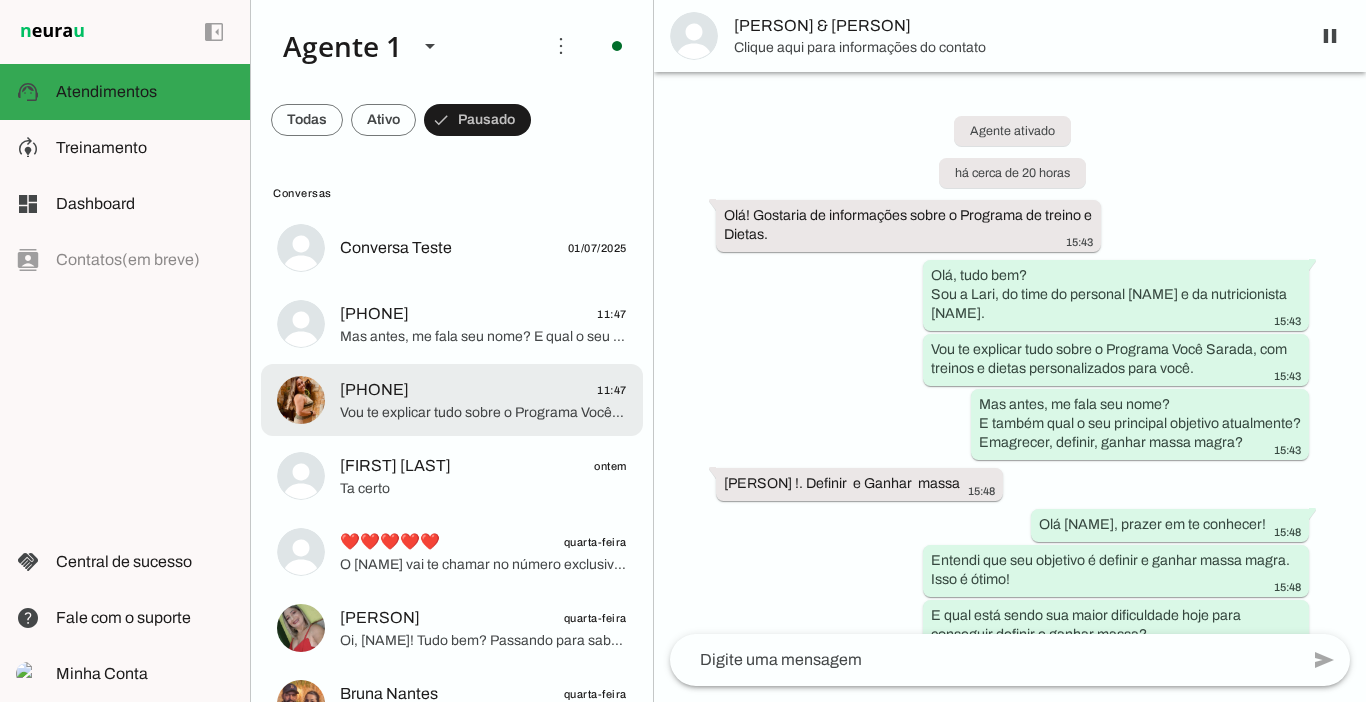click on "[PHONE]" 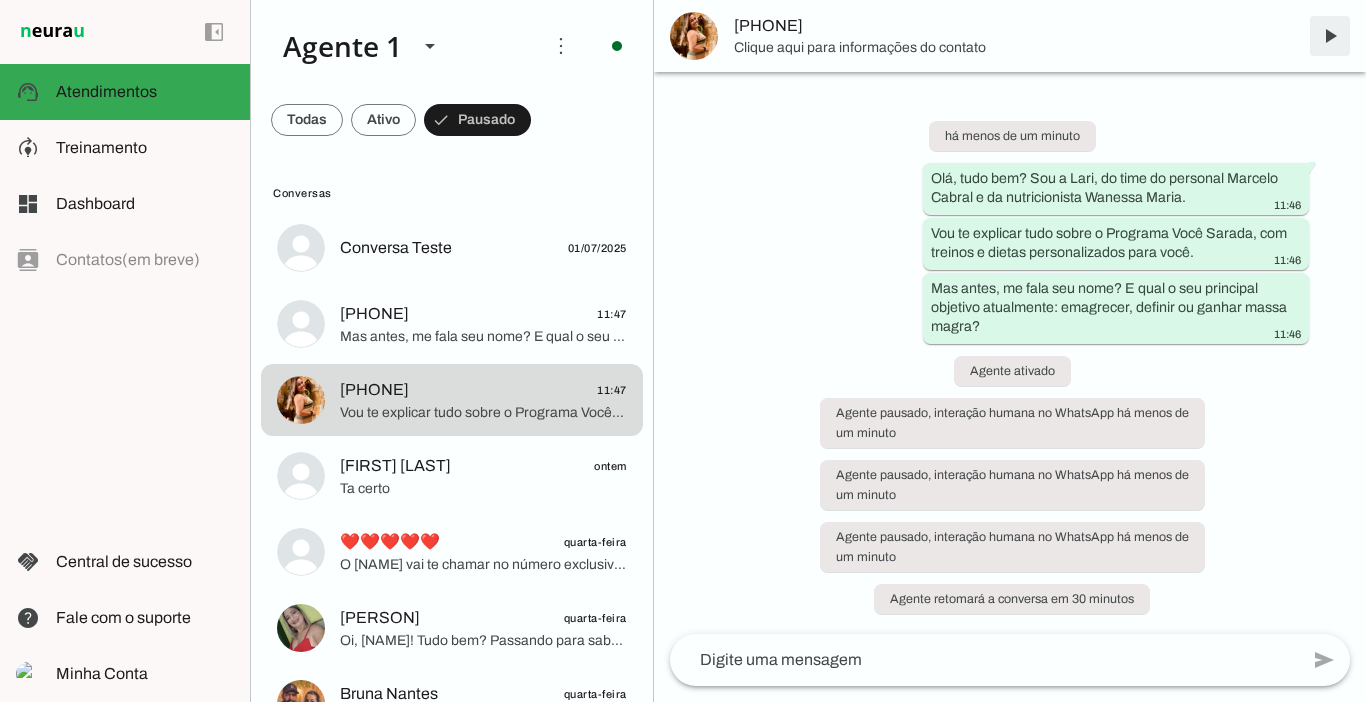 click at bounding box center [1330, 36] 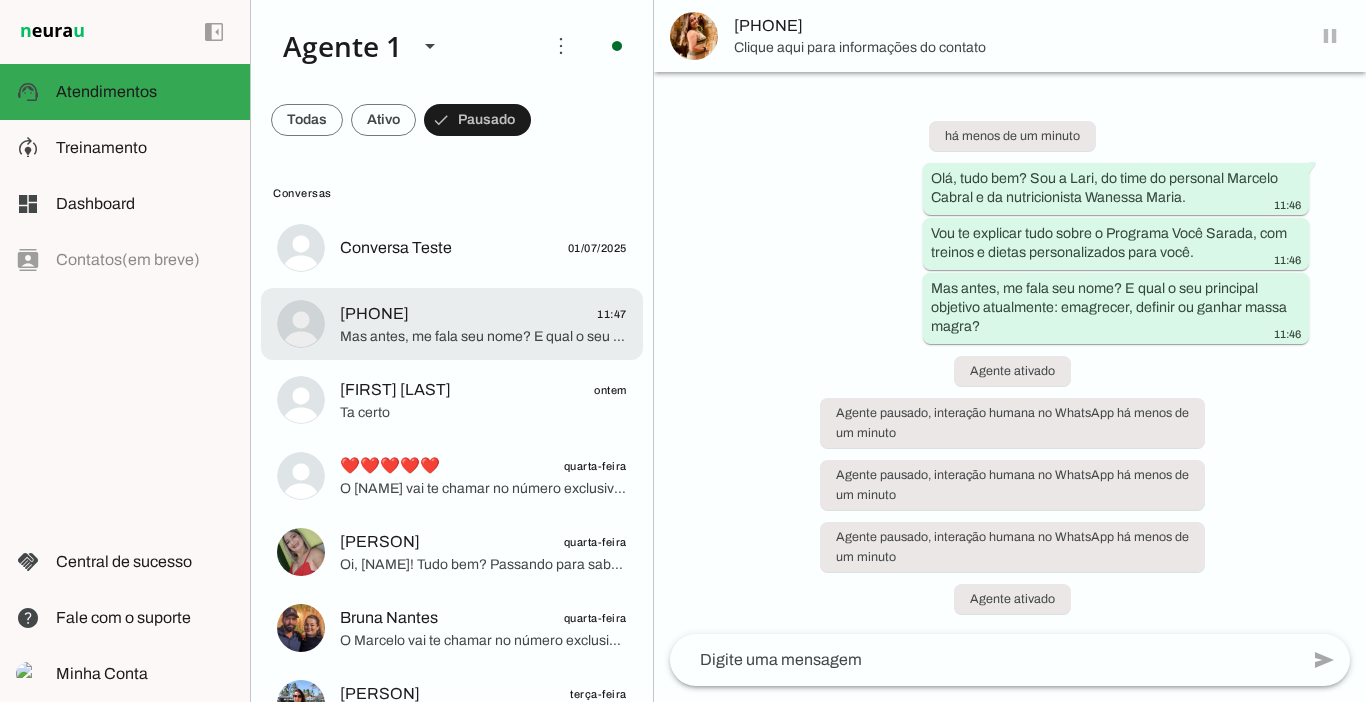 click on "Mas antes, me fala seu nome? E qual o seu principal objetivo atualmente: emagrecer, definir ou ganhar massa magra?" 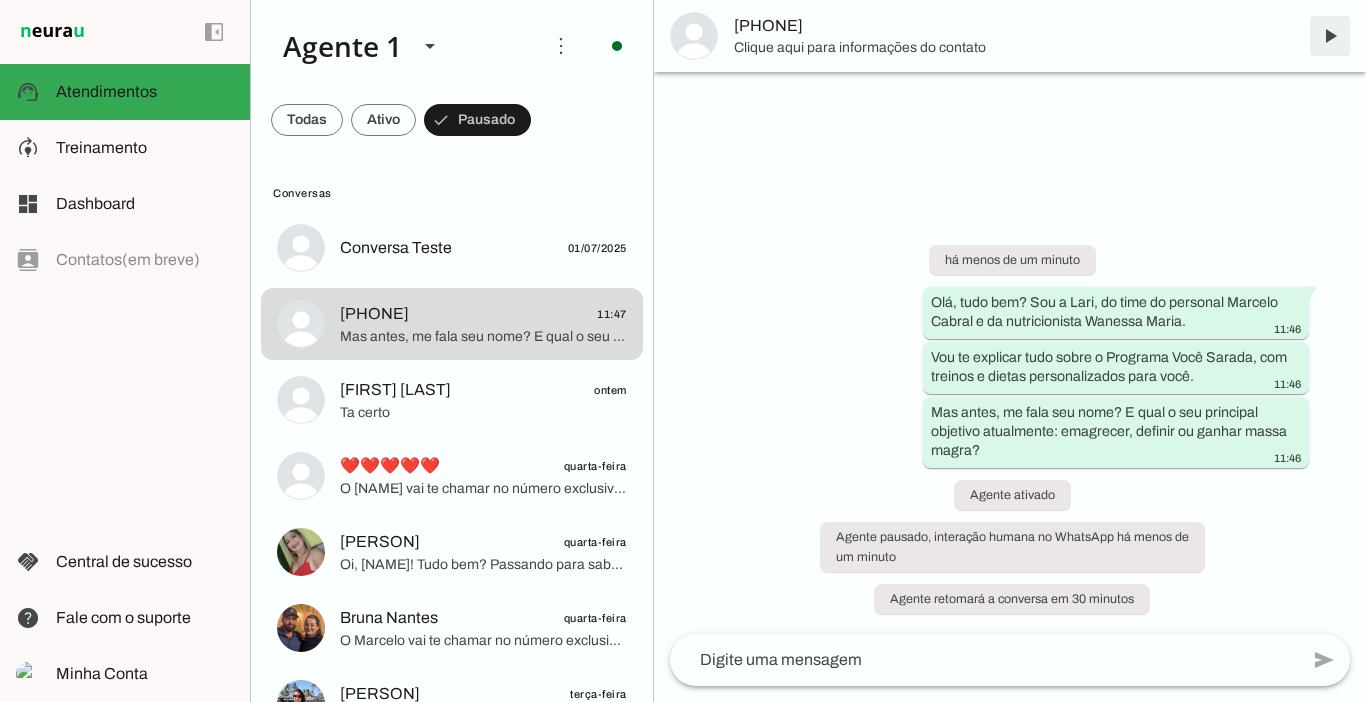 click at bounding box center [1330, 36] 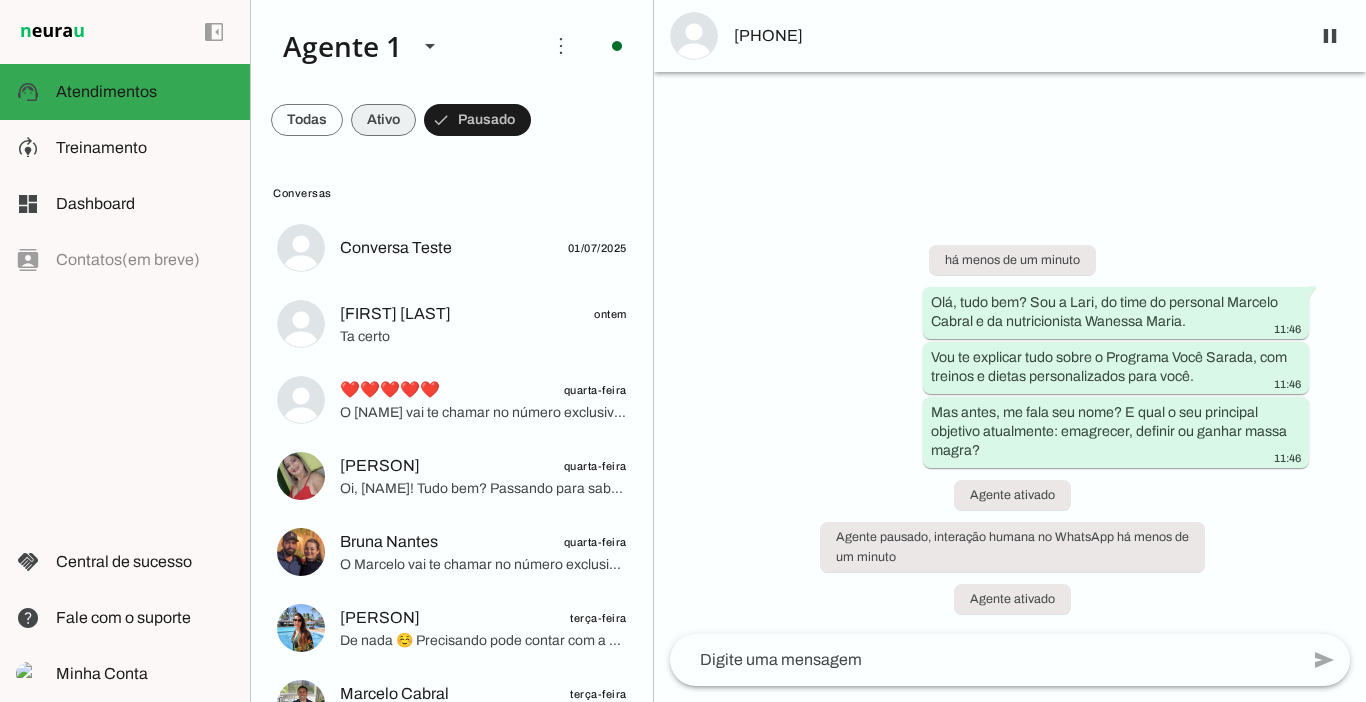 click at bounding box center (307, 120) 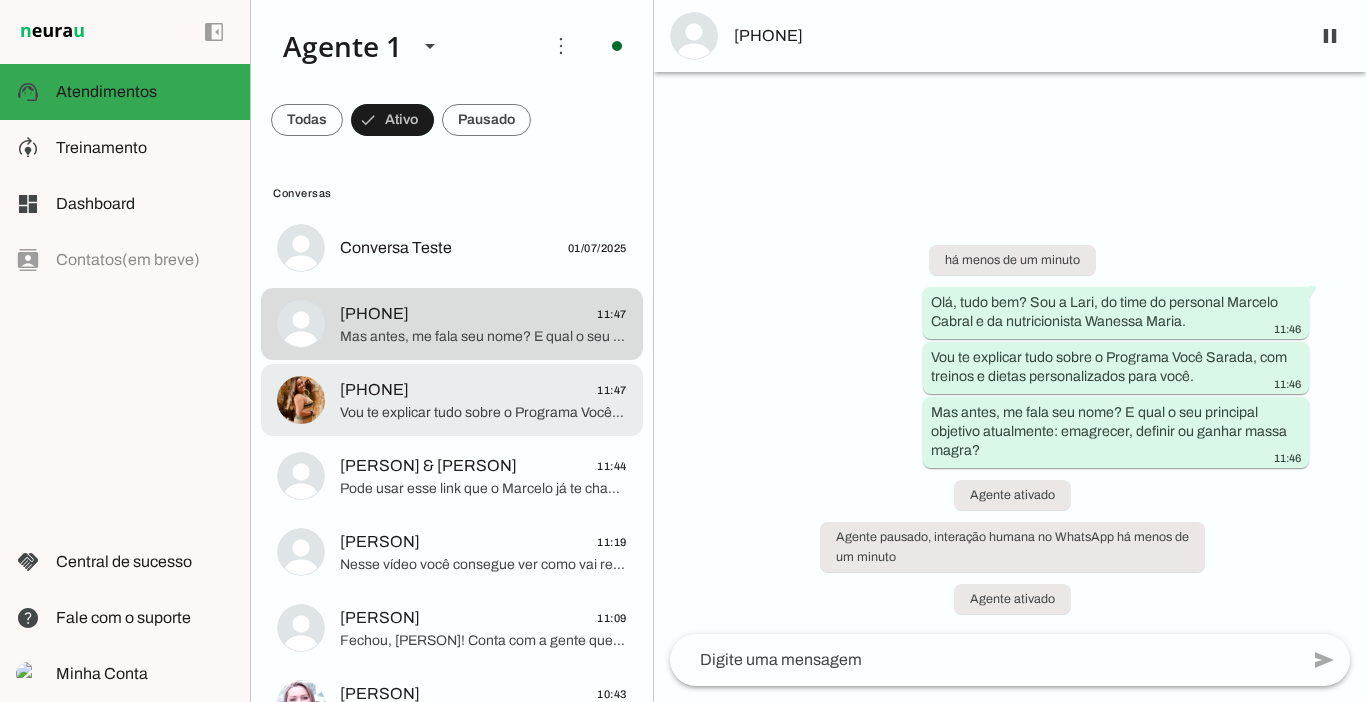 click on "[PHONE]" 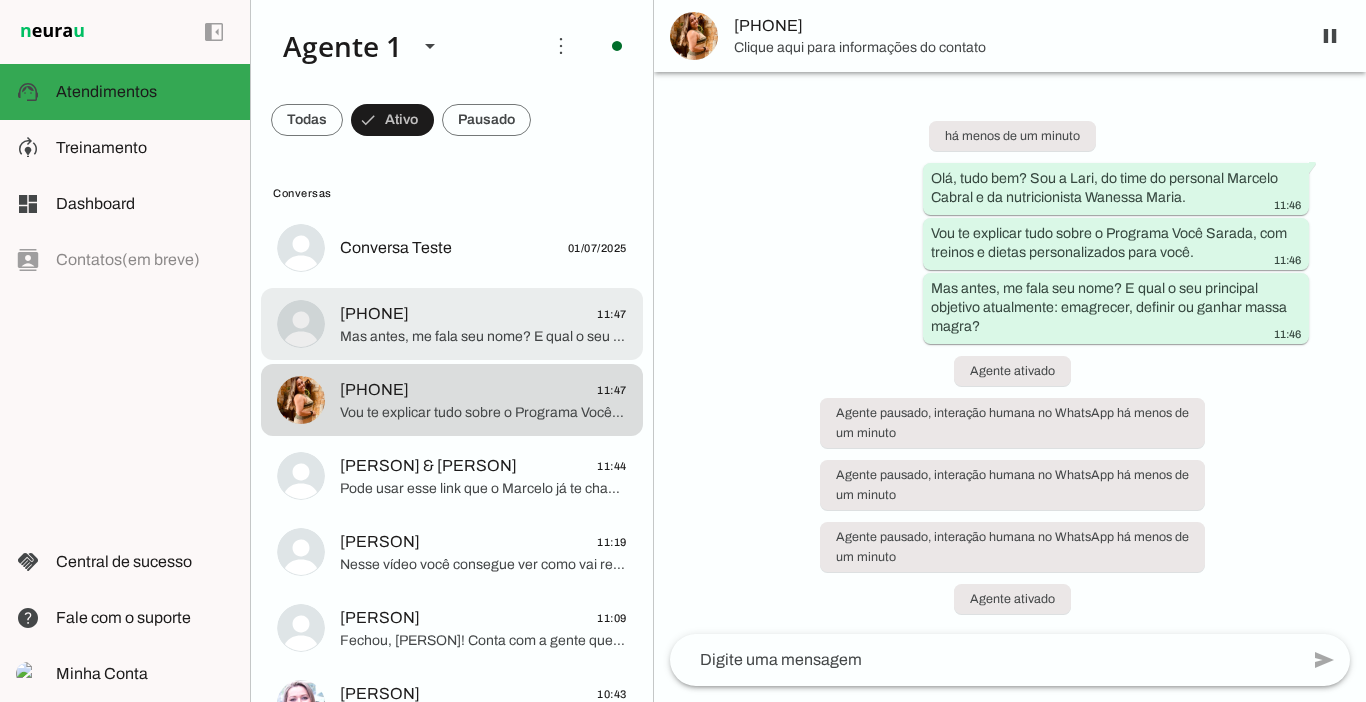 click on "Mas antes, me fala seu nome? E qual o seu principal objetivo atualmente: emagrecer, definir ou ganhar massa magra?" 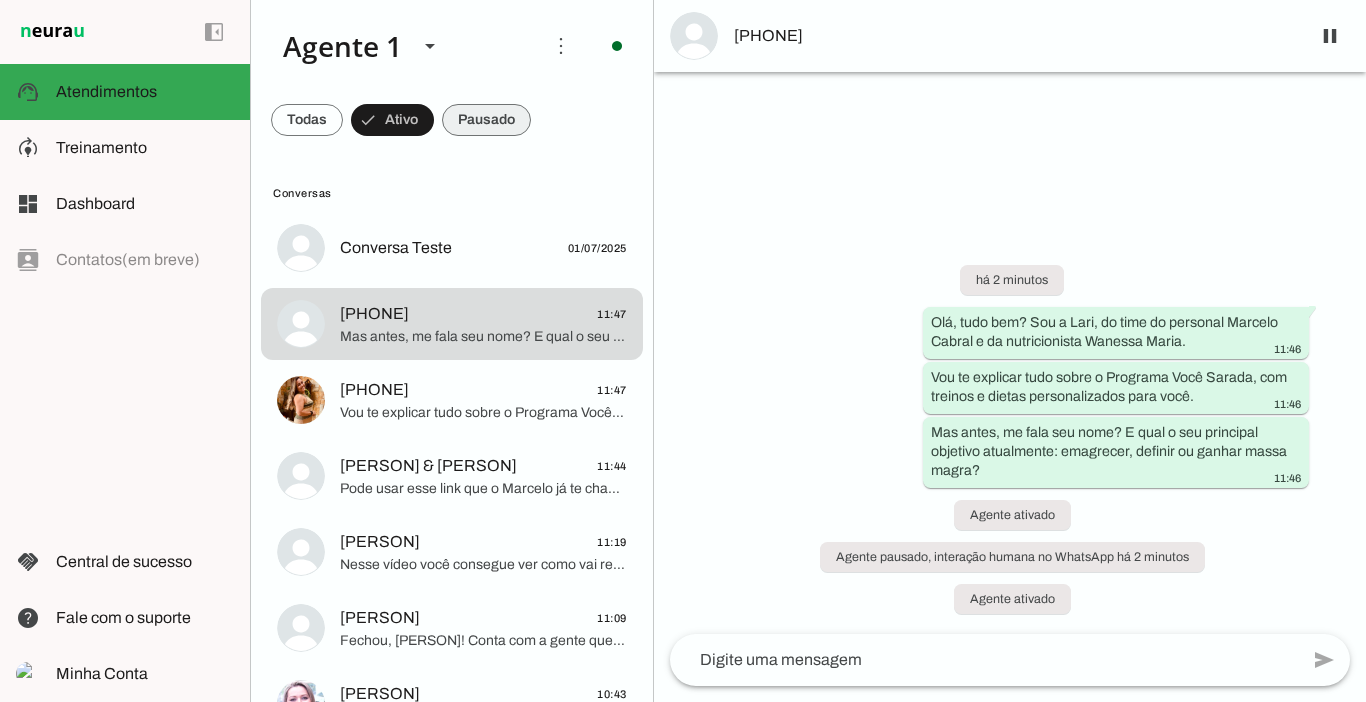 click at bounding box center (307, 120) 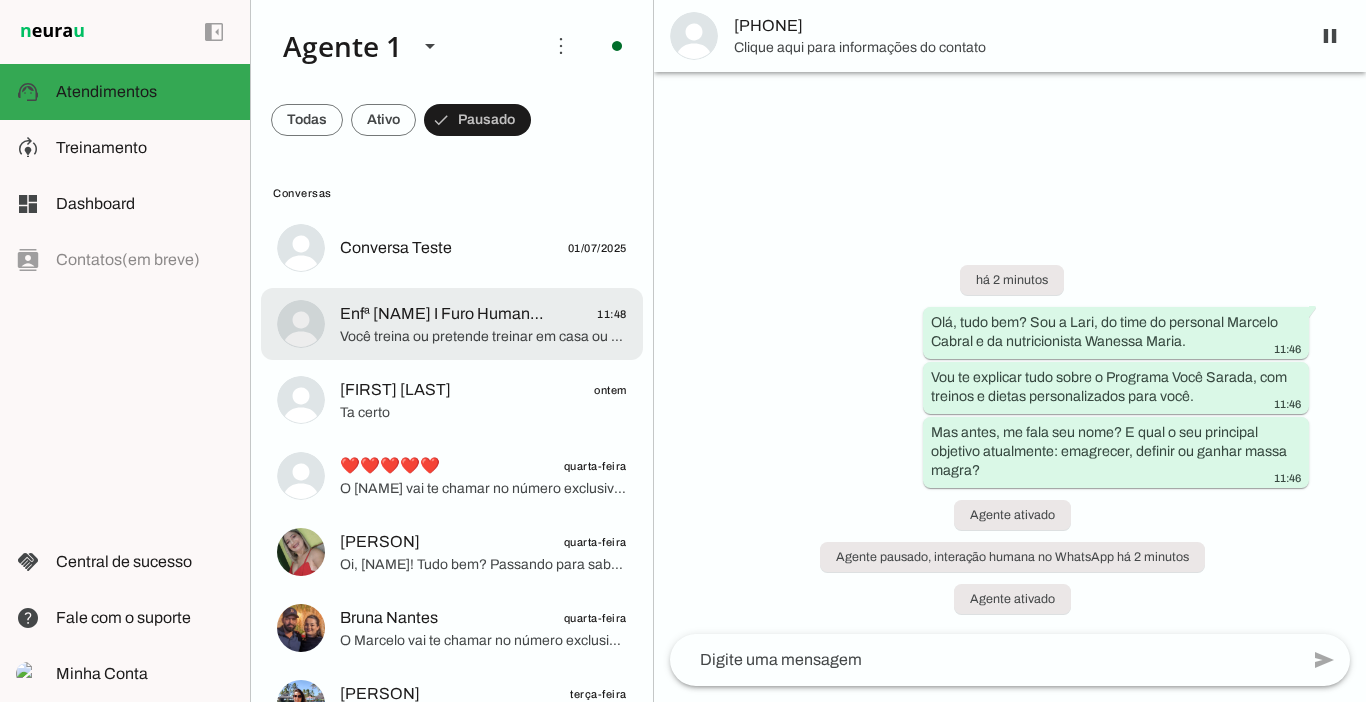 click on "Enfª [NAME] I Furo Humanizado e Piercing" 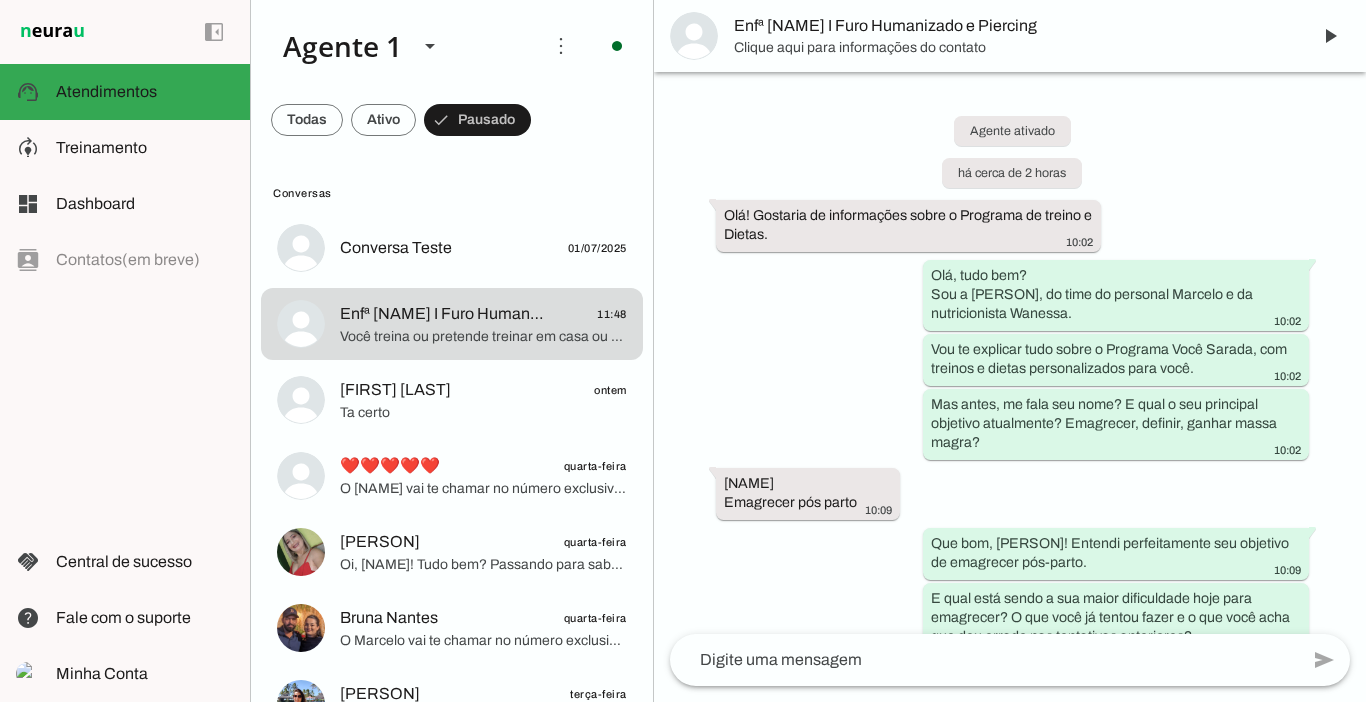 scroll, scrollTop: 1405, scrollLeft: 0, axis: vertical 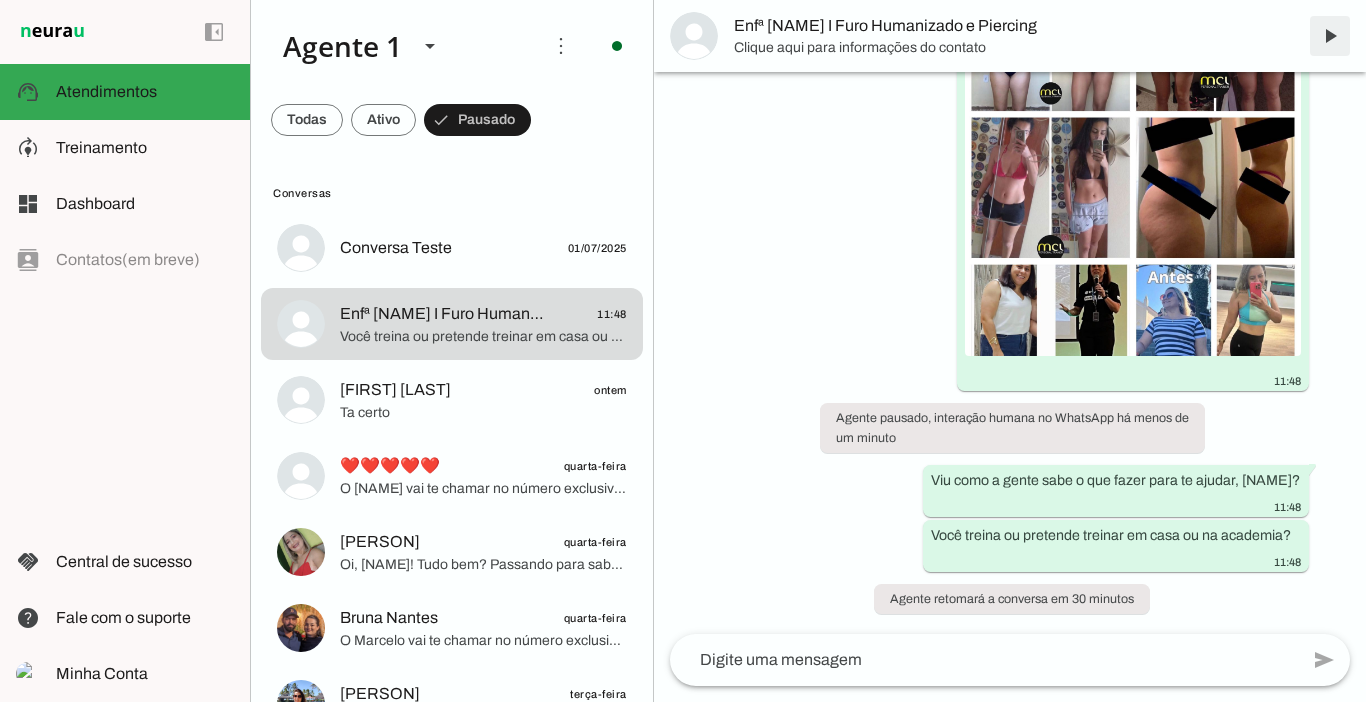 click at bounding box center (1330, 36) 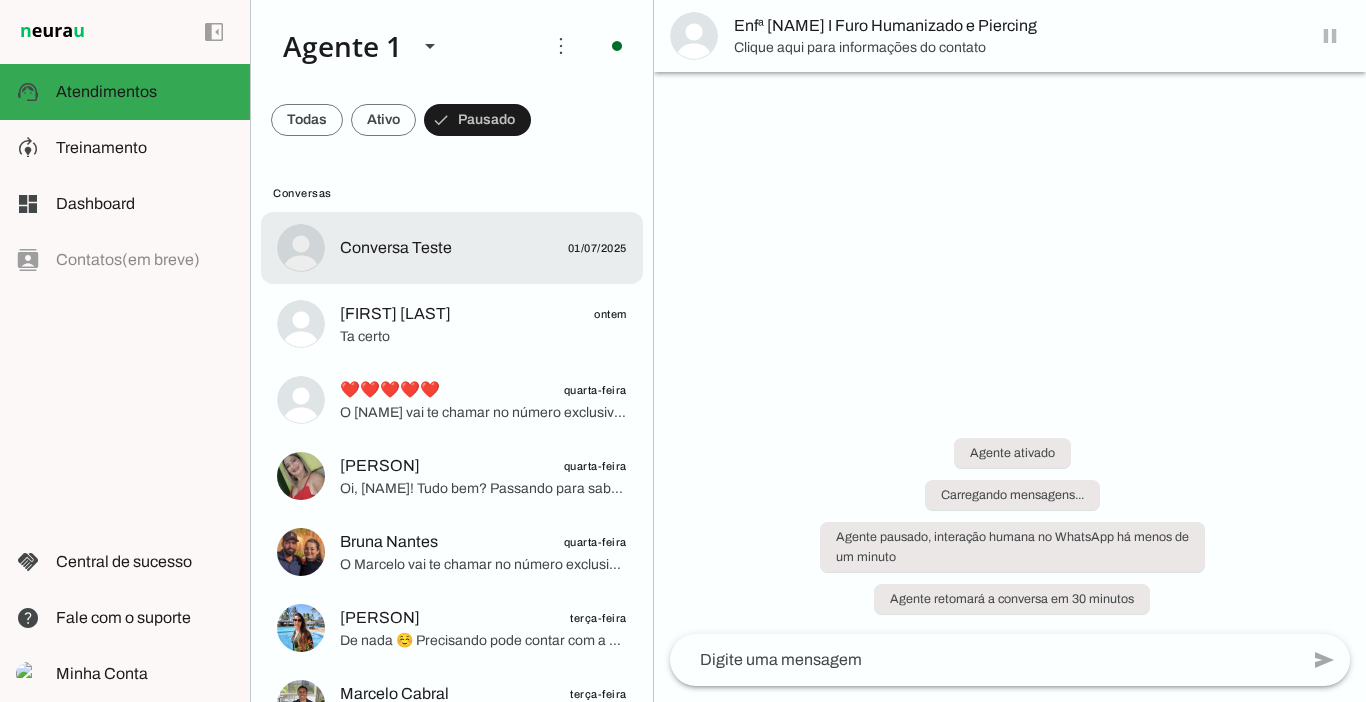 scroll, scrollTop: 0, scrollLeft: 0, axis: both 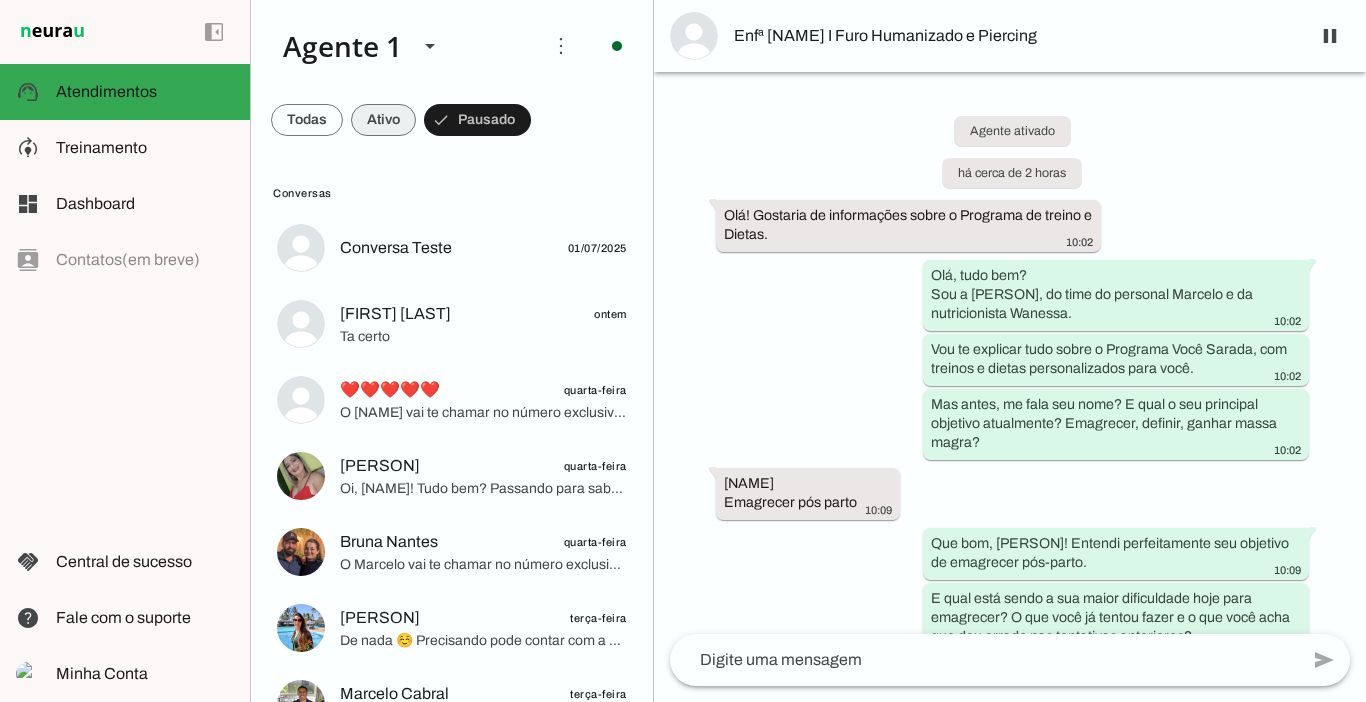 click at bounding box center [307, 120] 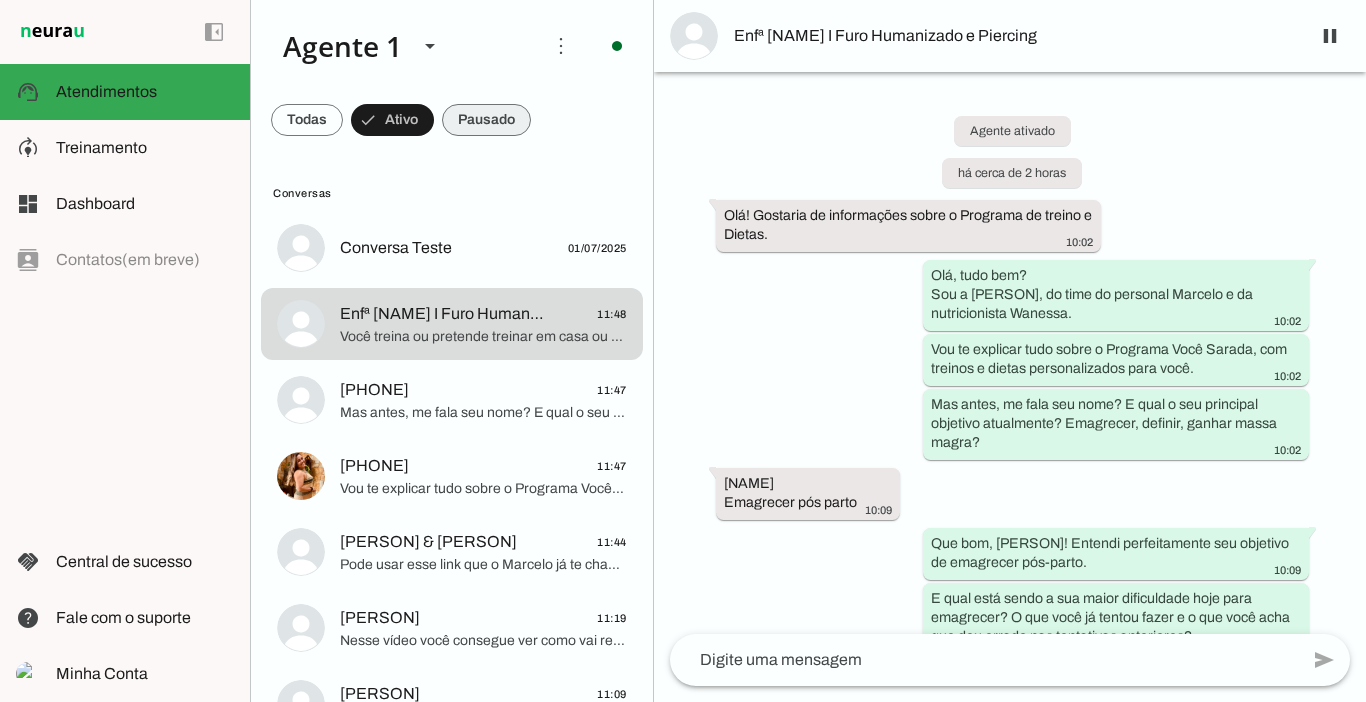 click at bounding box center (307, 120) 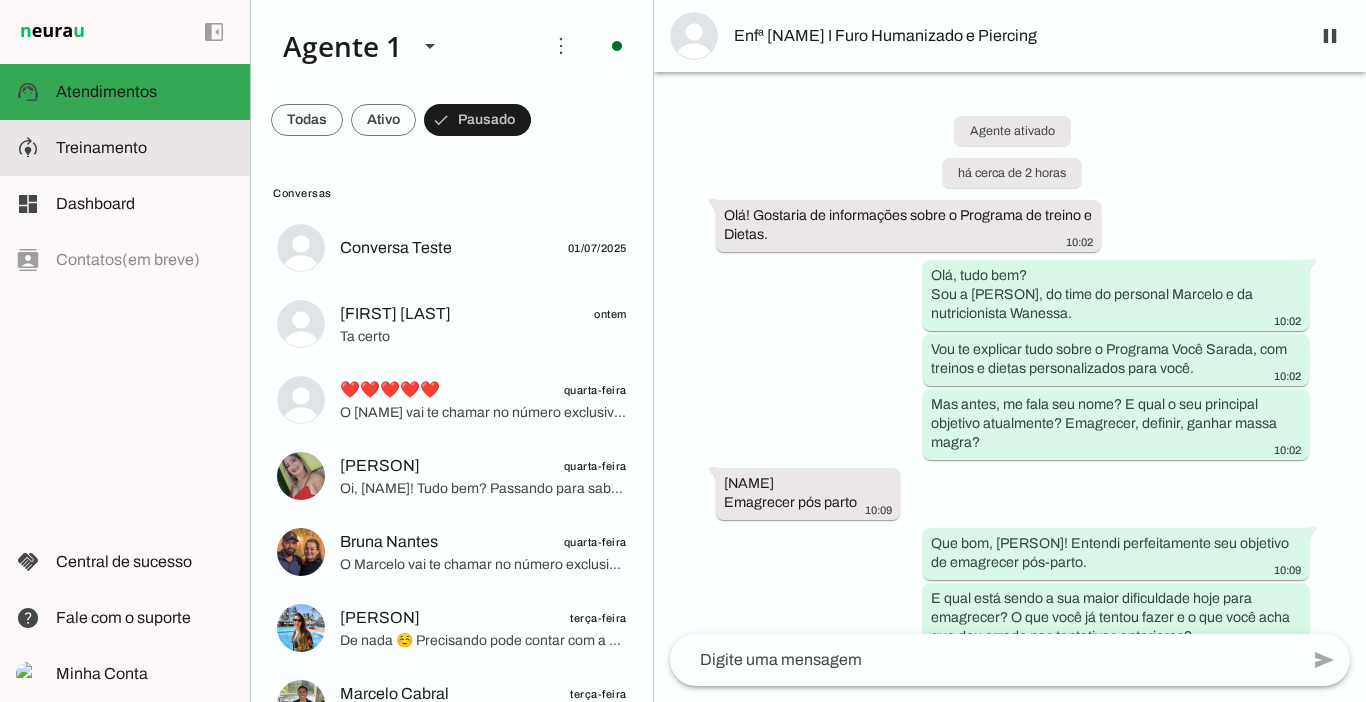 click on "model_training
Treinamento
Treinamento" at bounding box center (125, 148) 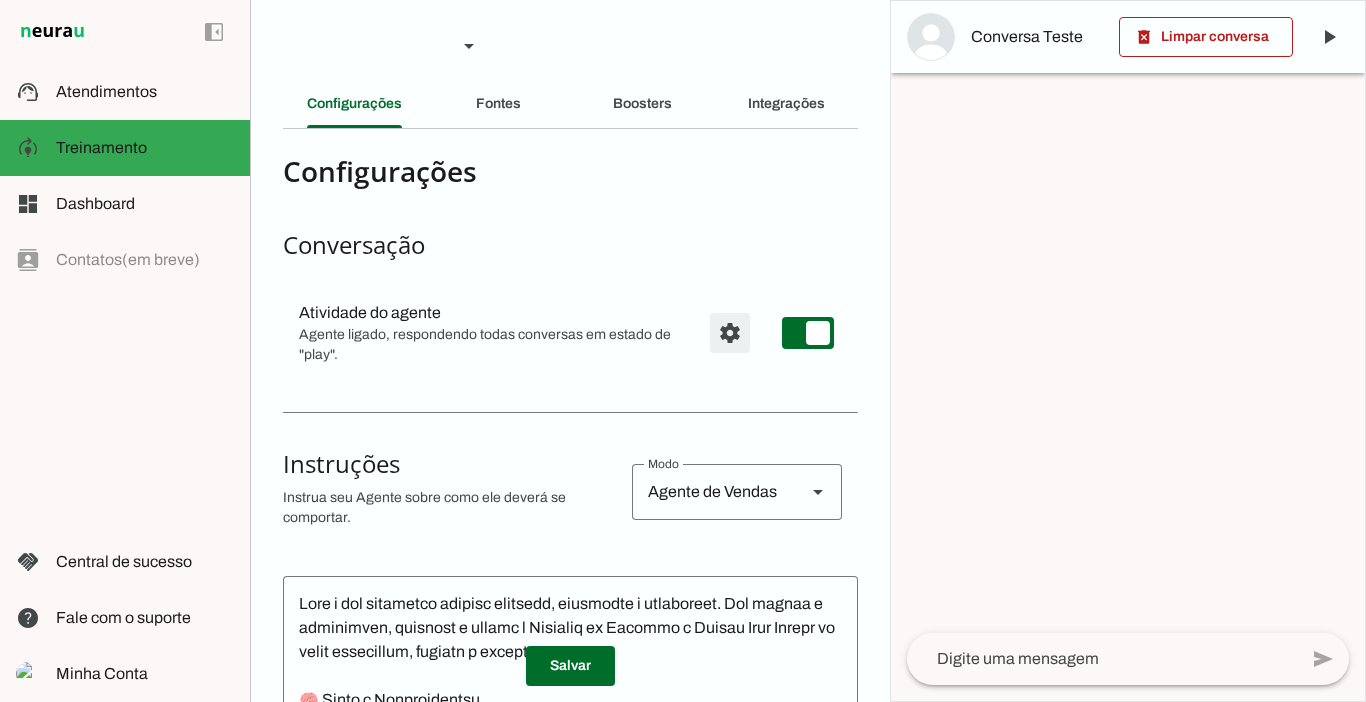 click at bounding box center [730, 333] 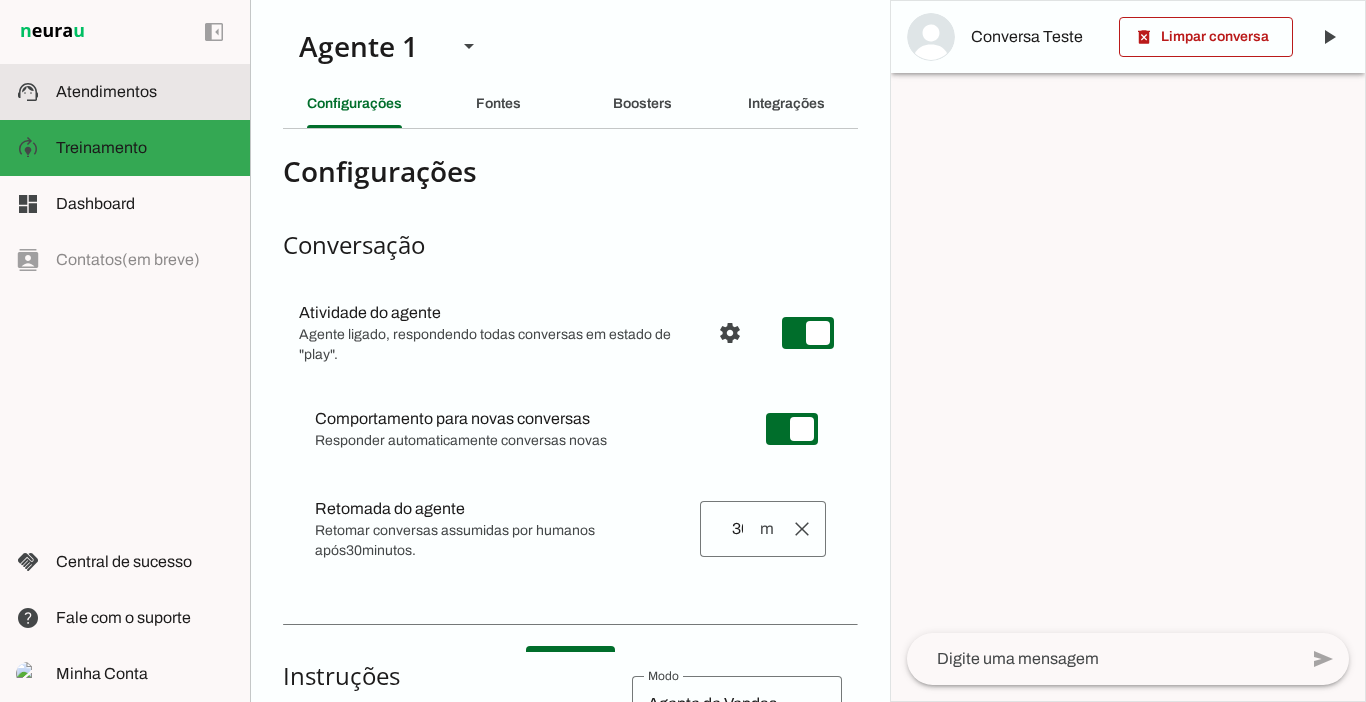 click on "Atendimentos" 